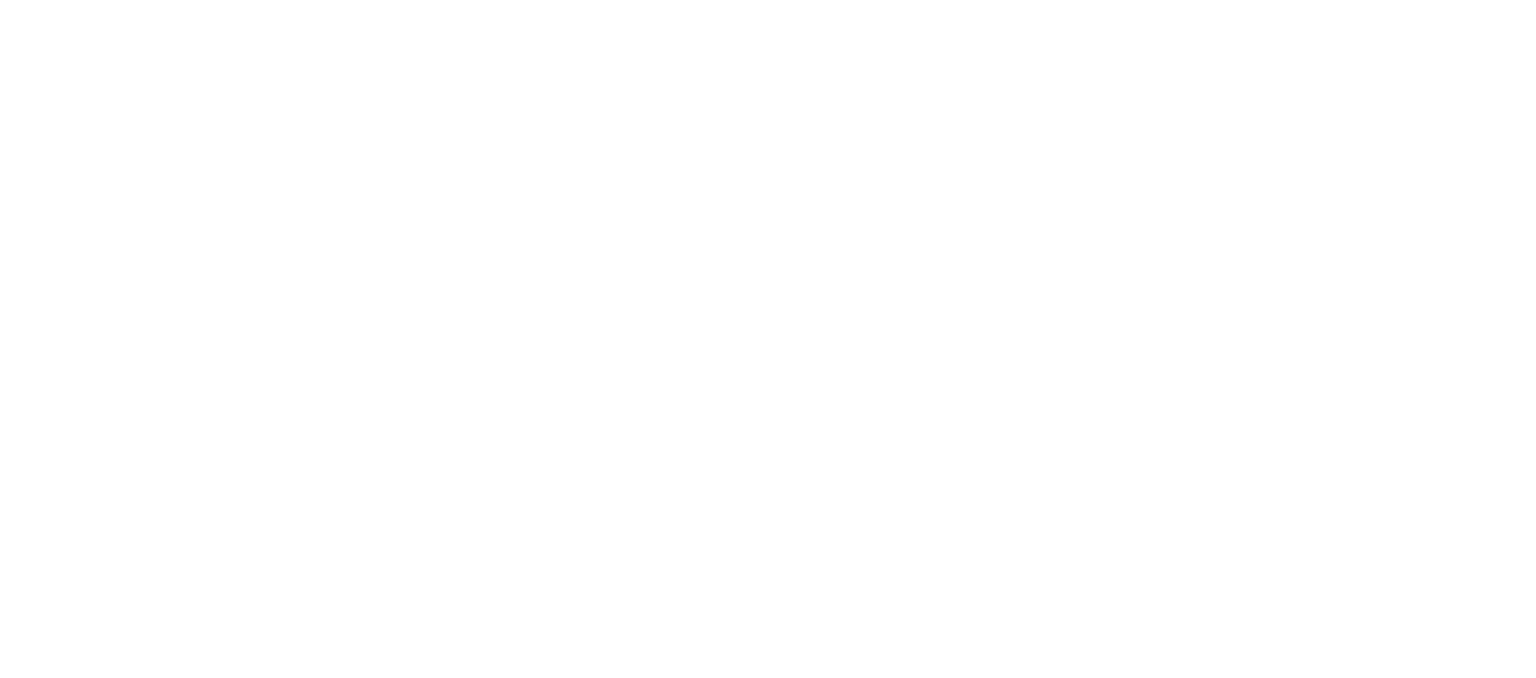 scroll, scrollTop: 0, scrollLeft: 0, axis: both 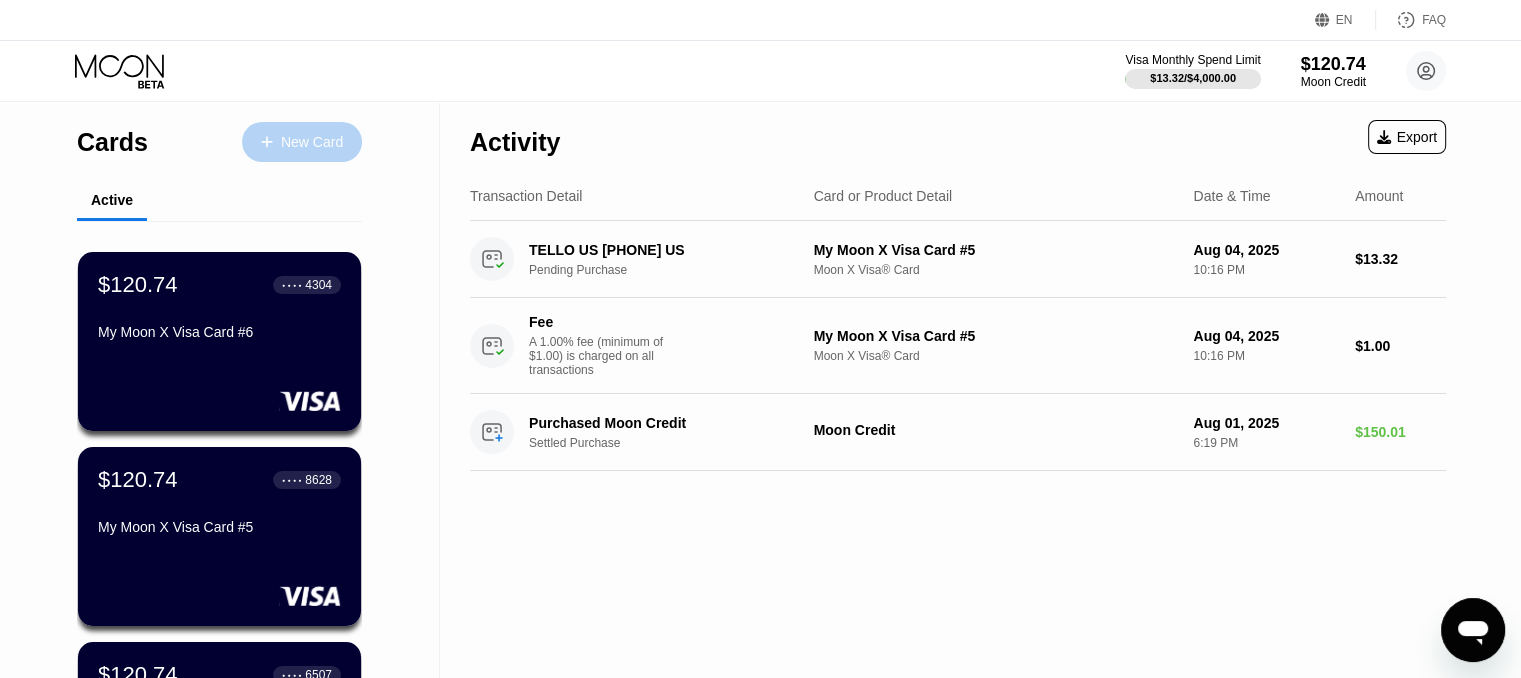 click on "New Card" at bounding box center [312, 142] 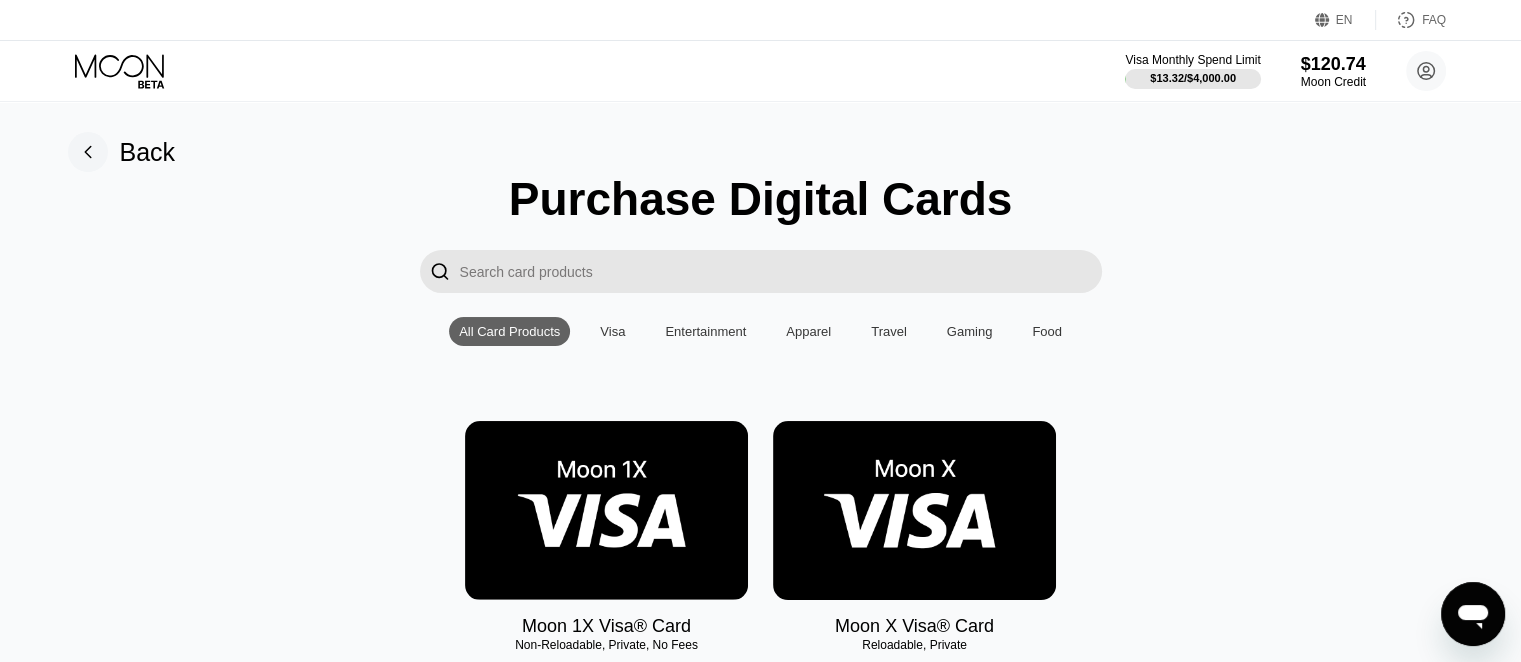 click at bounding box center (914, 510) 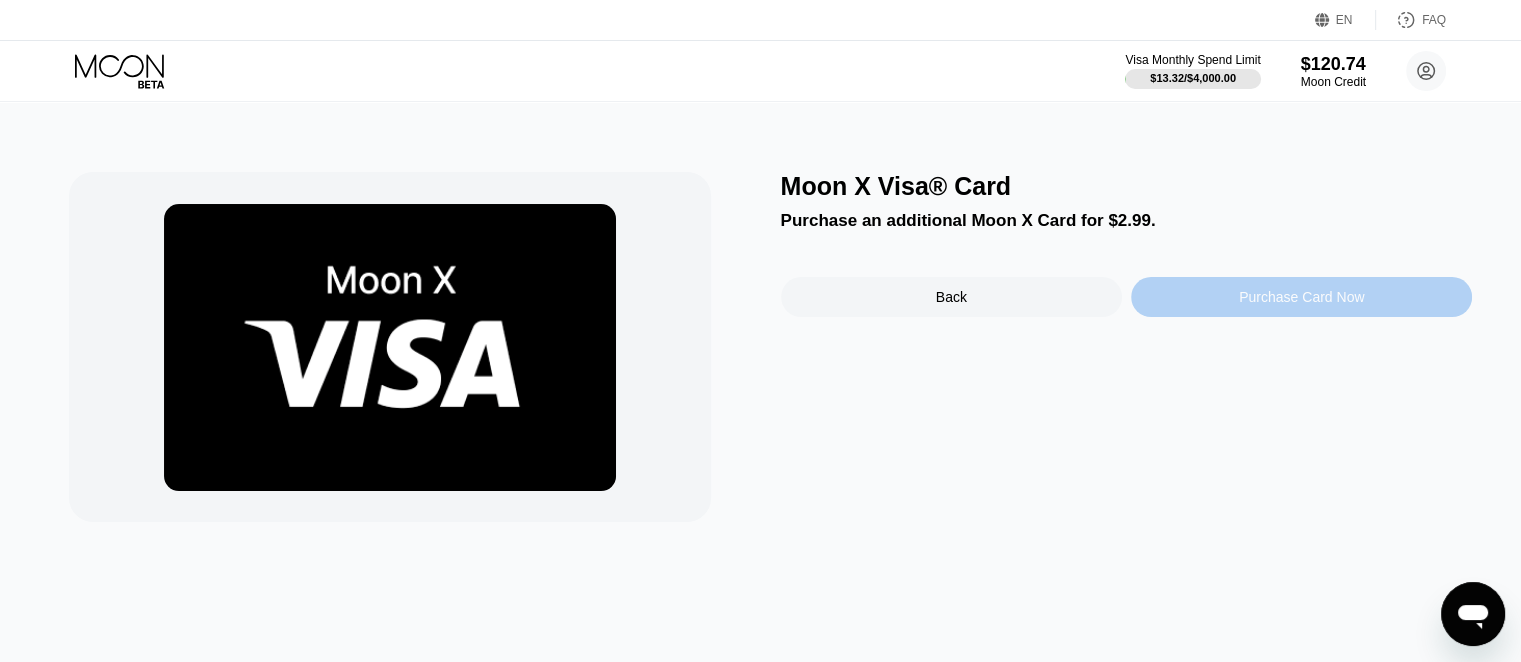 click on "Purchase Card Now" at bounding box center (1301, 297) 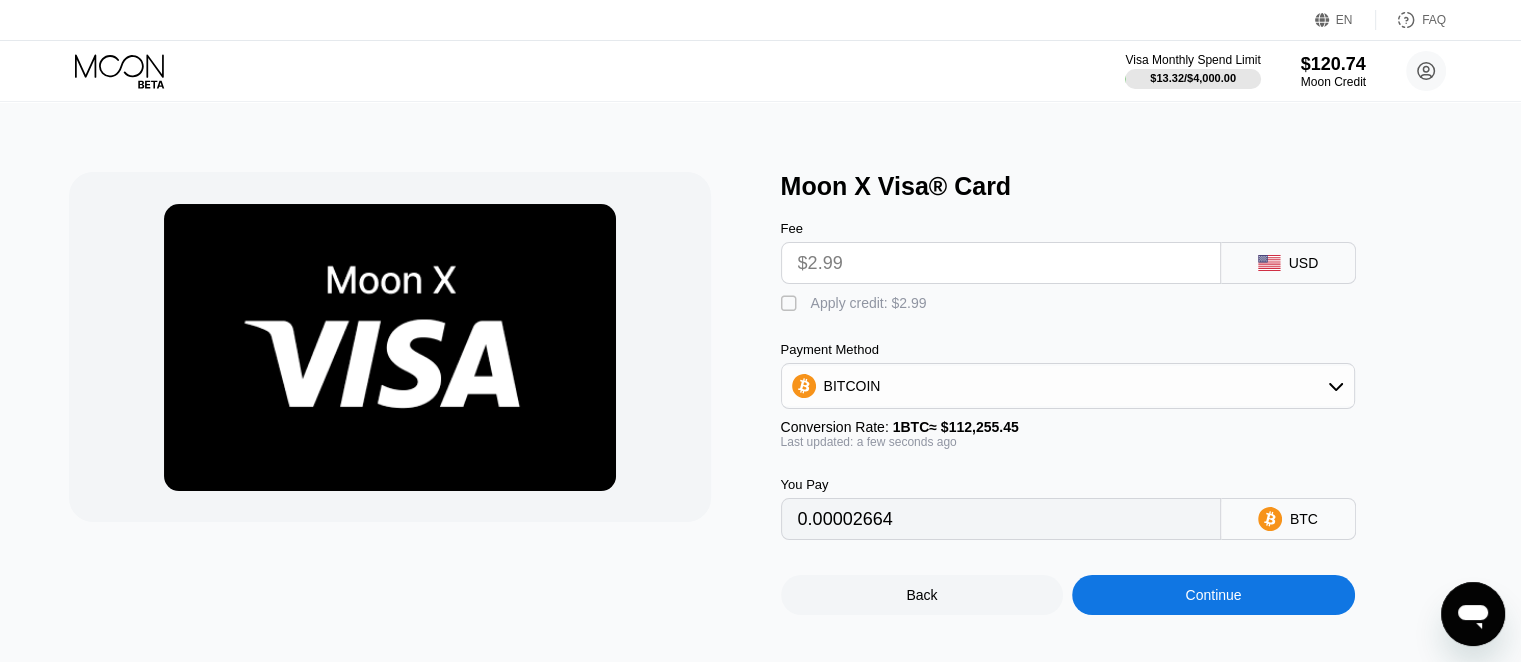 click on "" at bounding box center (791, 304) 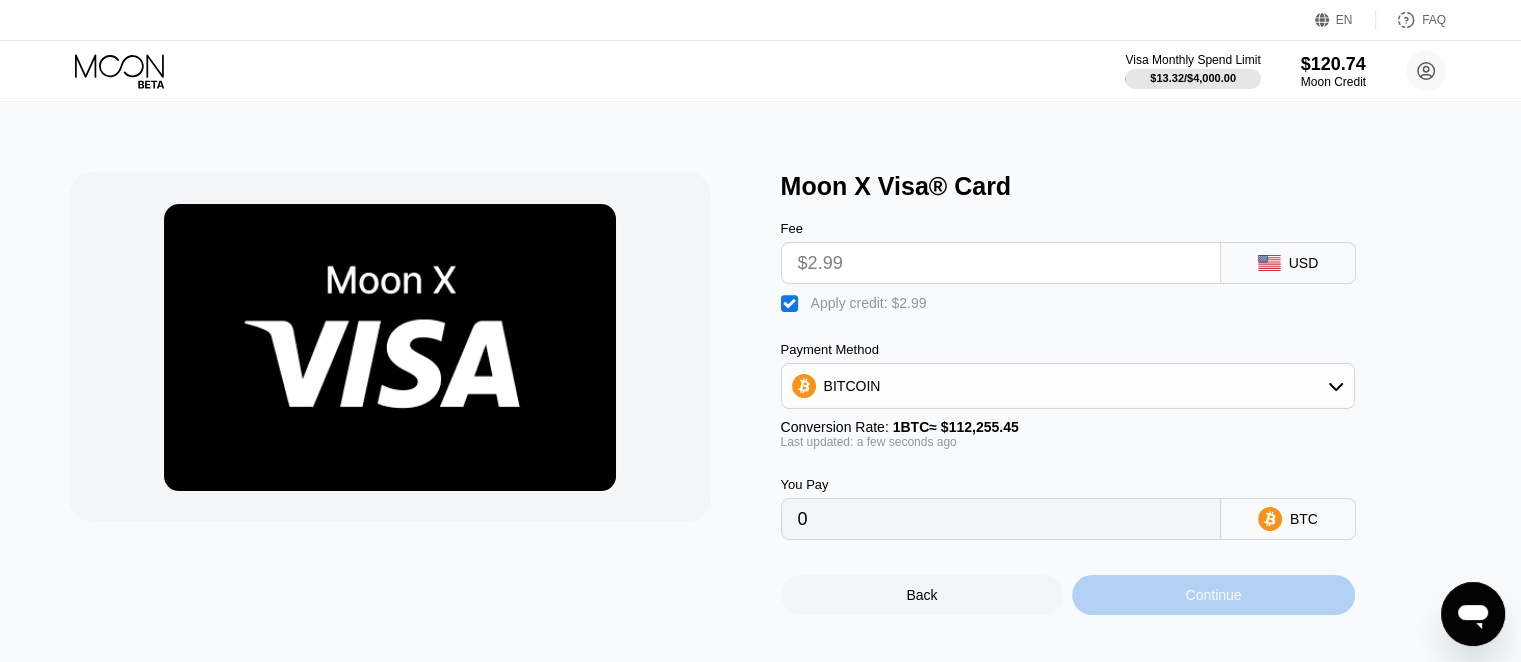 click on "Continue" at bounding box center [1213, 595] 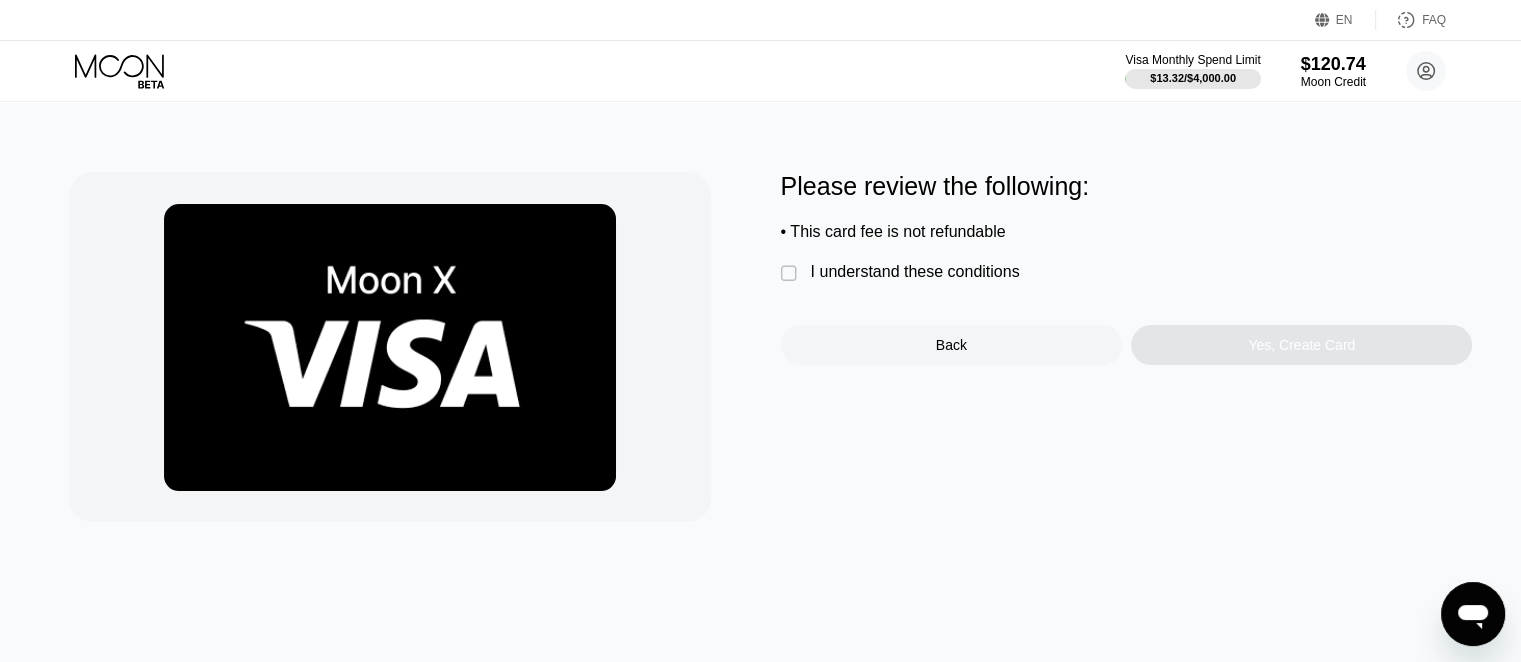 click on "" at bounding box center (791, 274) 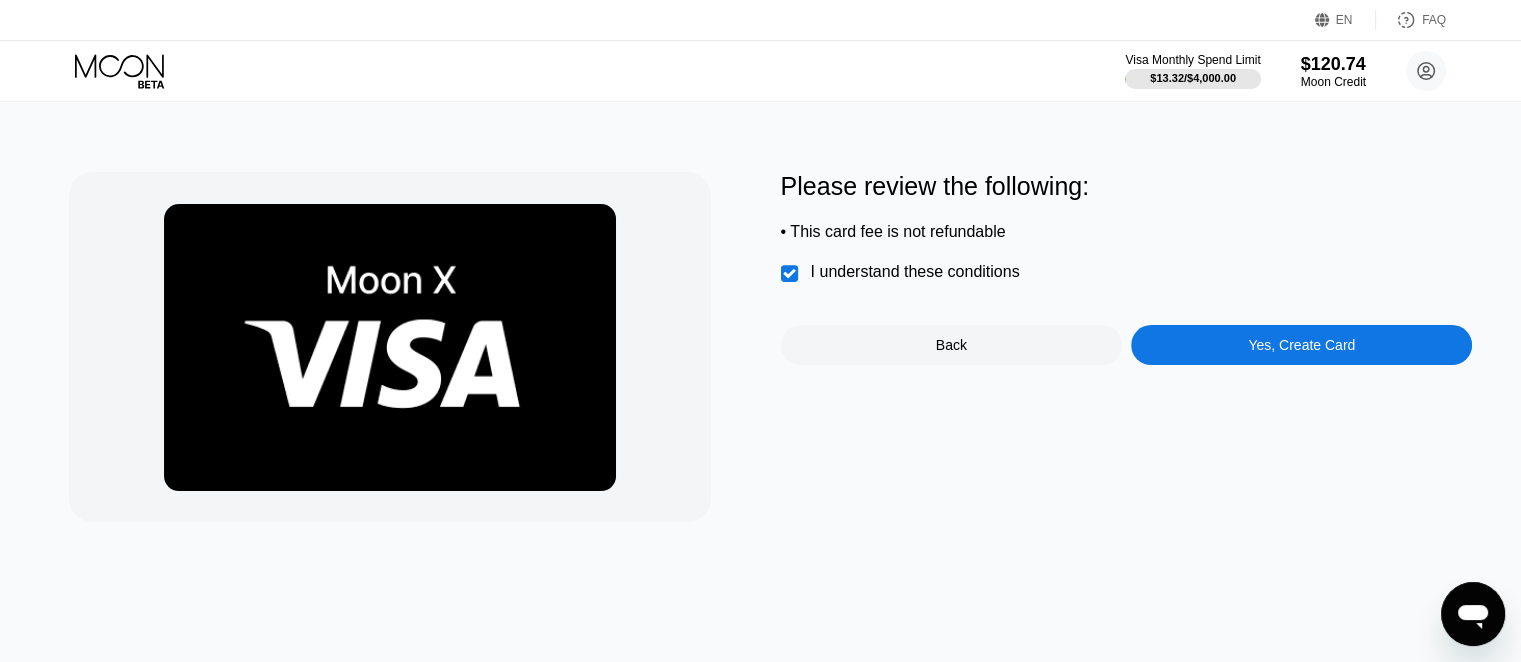 click on "Yes, Create Card" at bounding box center (1301, 345) 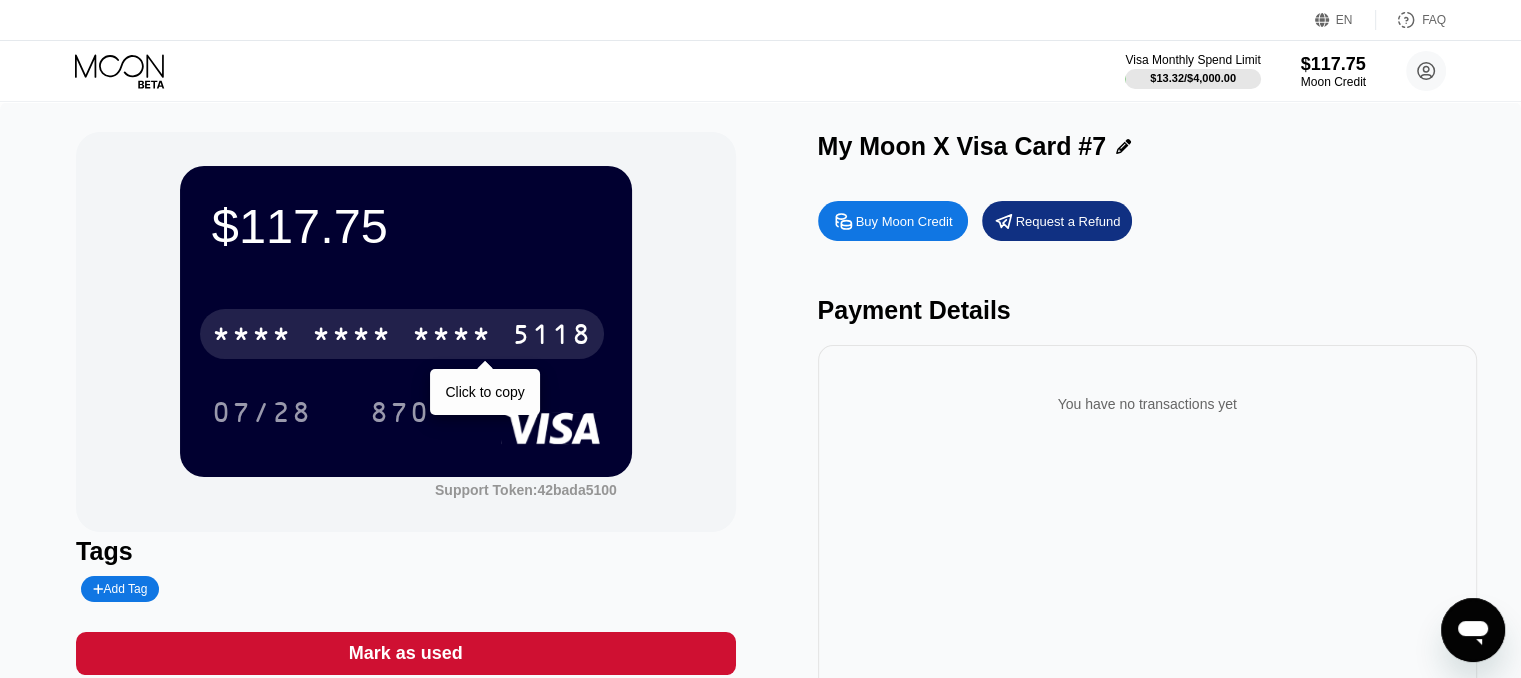 click on "* * * * * * * * * * * * 5118" at bounding box center (402, 334) 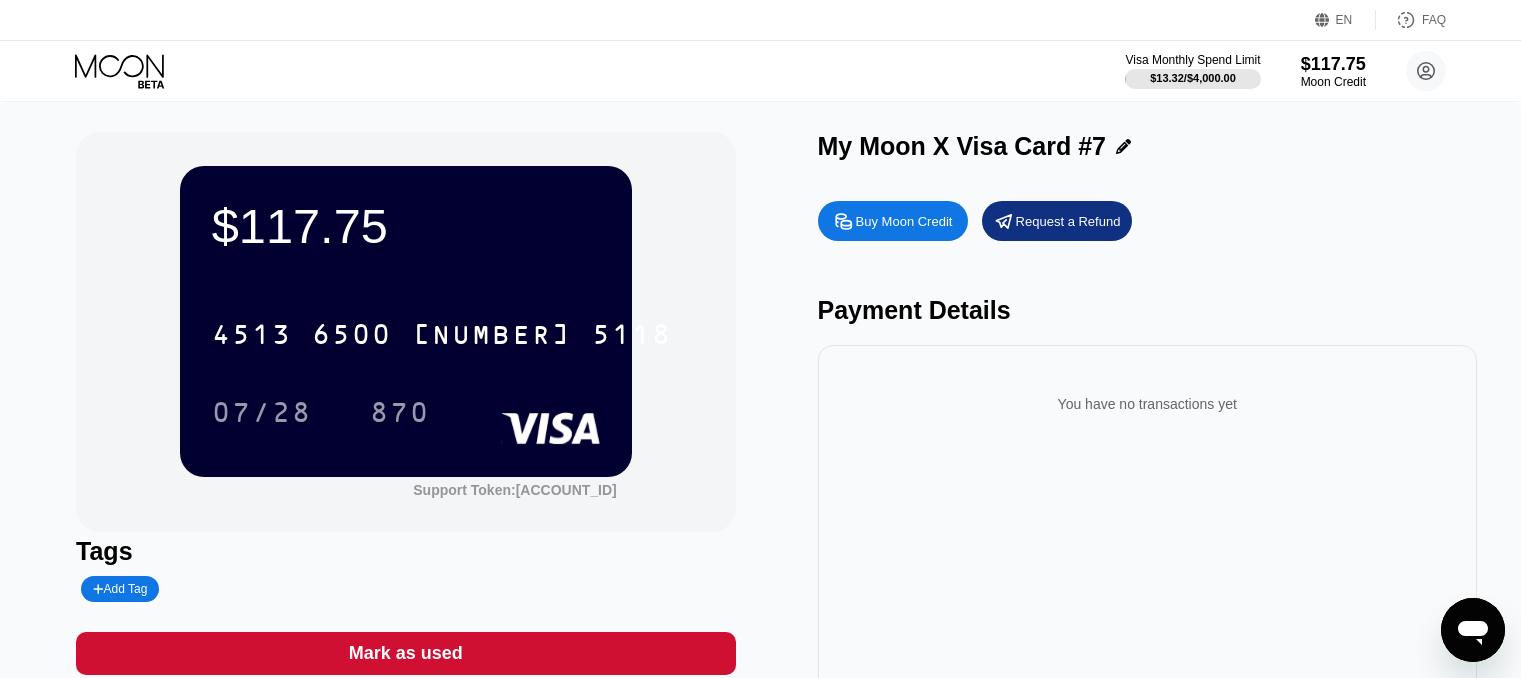 scroll, scrollTop: 0, scrollLeft: 0, axis: both 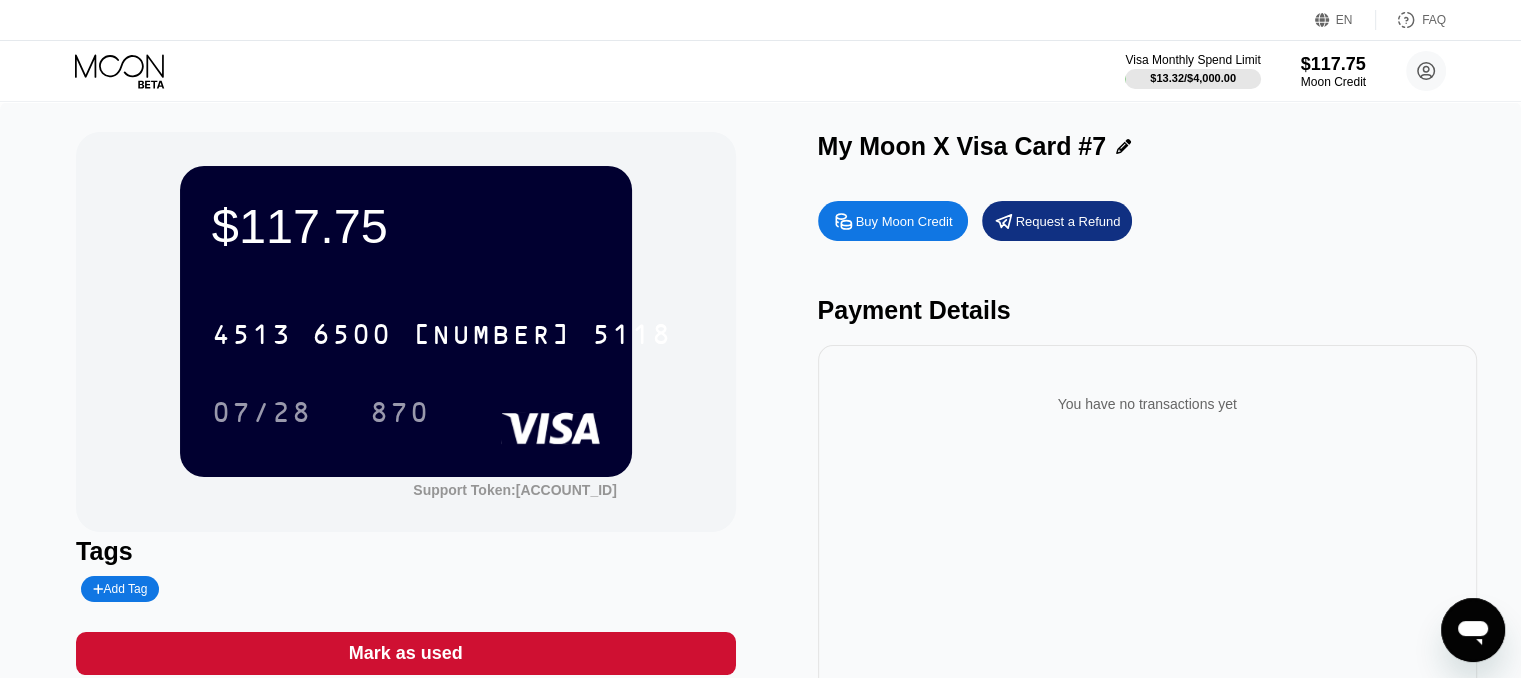 click on "You have no transactions yet" at bounding box center (1147, 520) 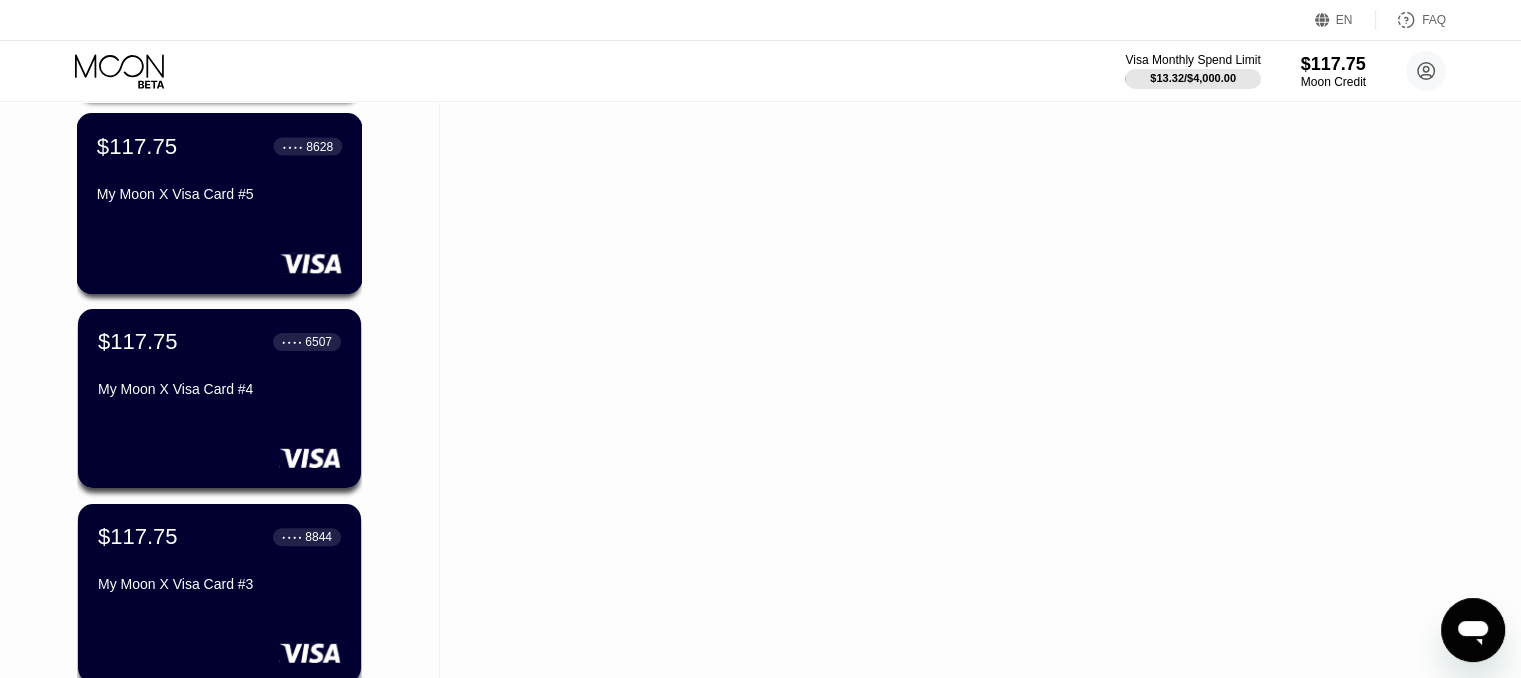scroll, scrollTop: 700, scrollLeft: 0, axis: vertical 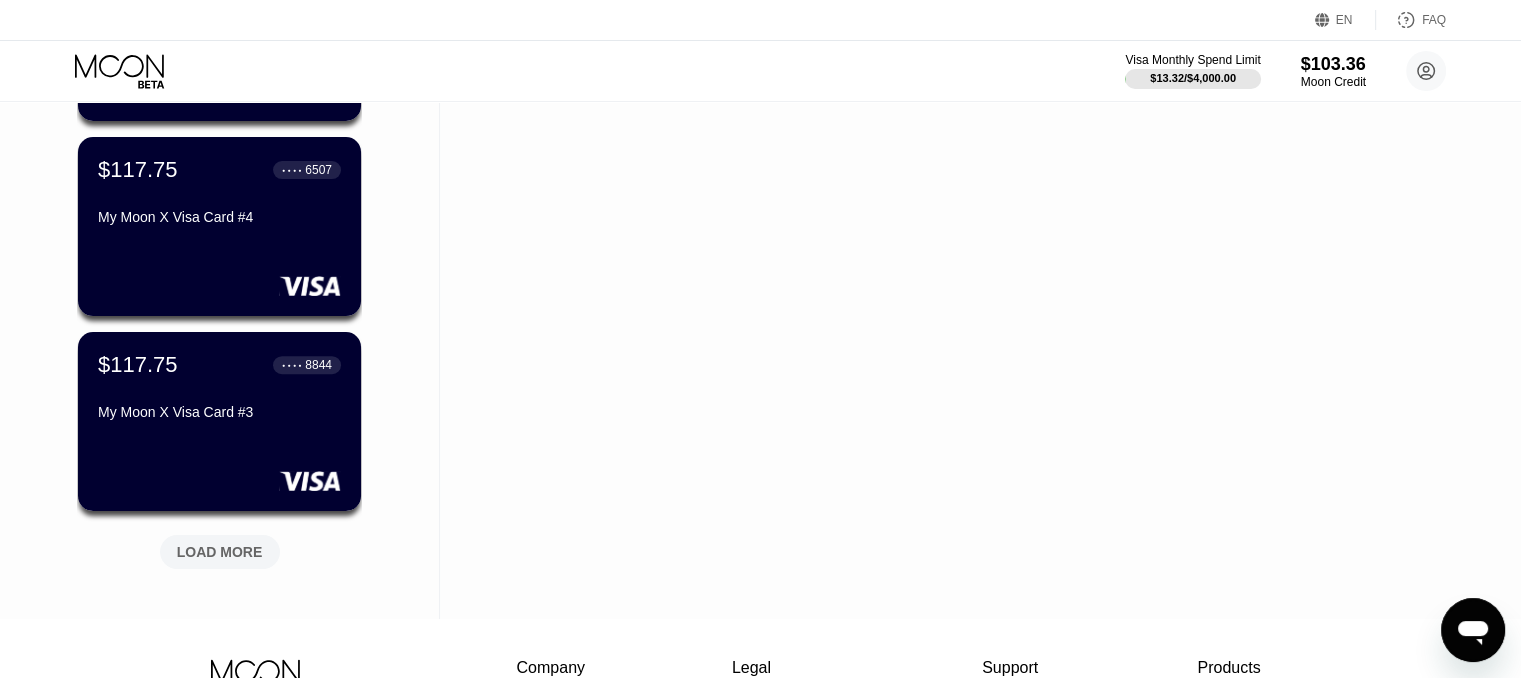 click on "$117.75" at bounding box center [138, 365] 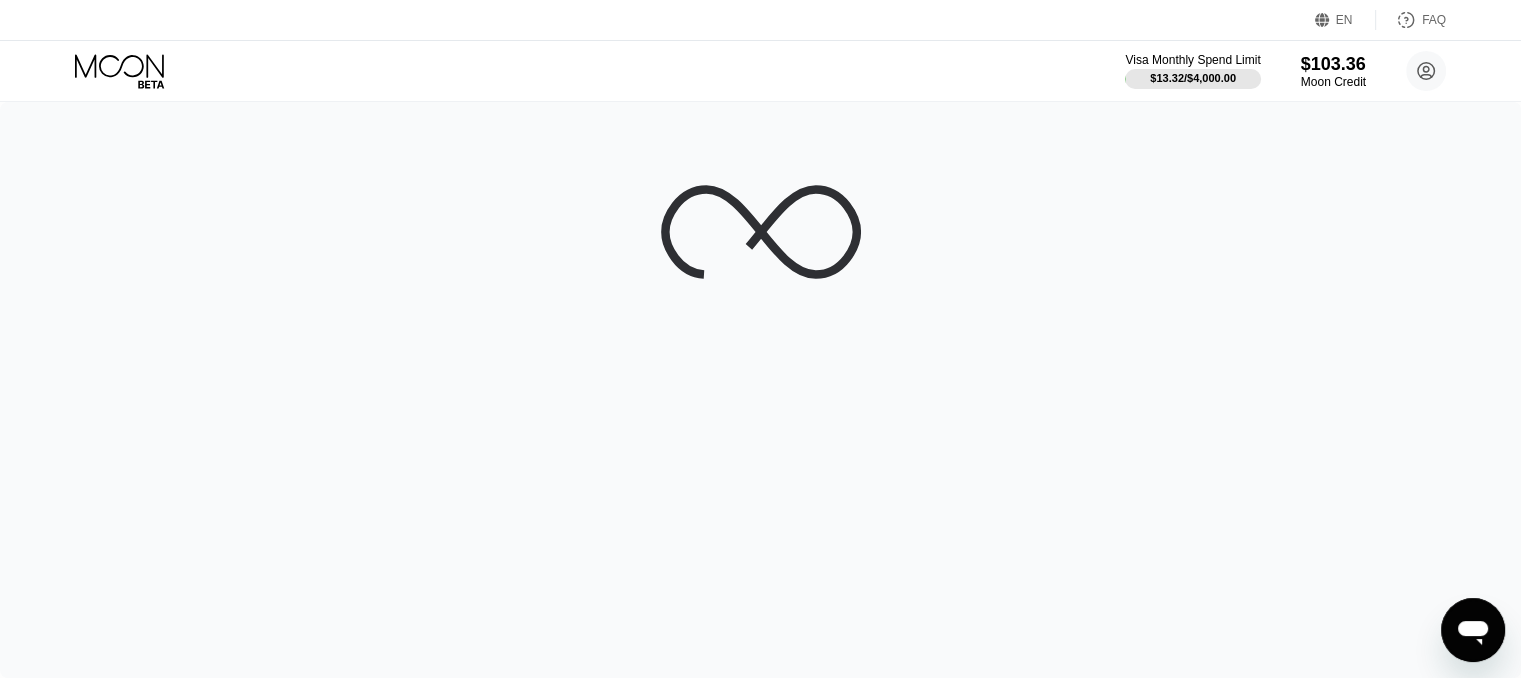 scroll, scrollTop: 0, scrollLeft: 0, axis: both 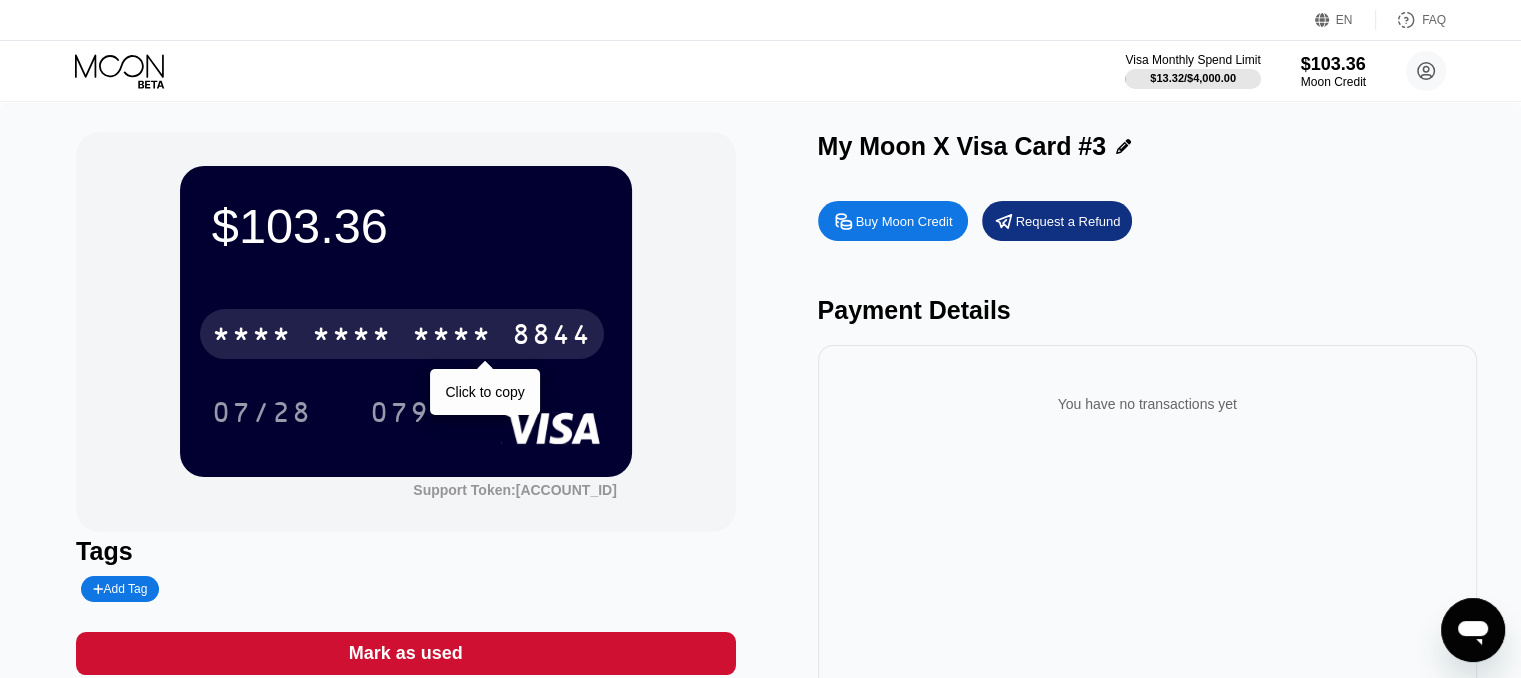 click on "* * * *" at bounding box center (352, 337) 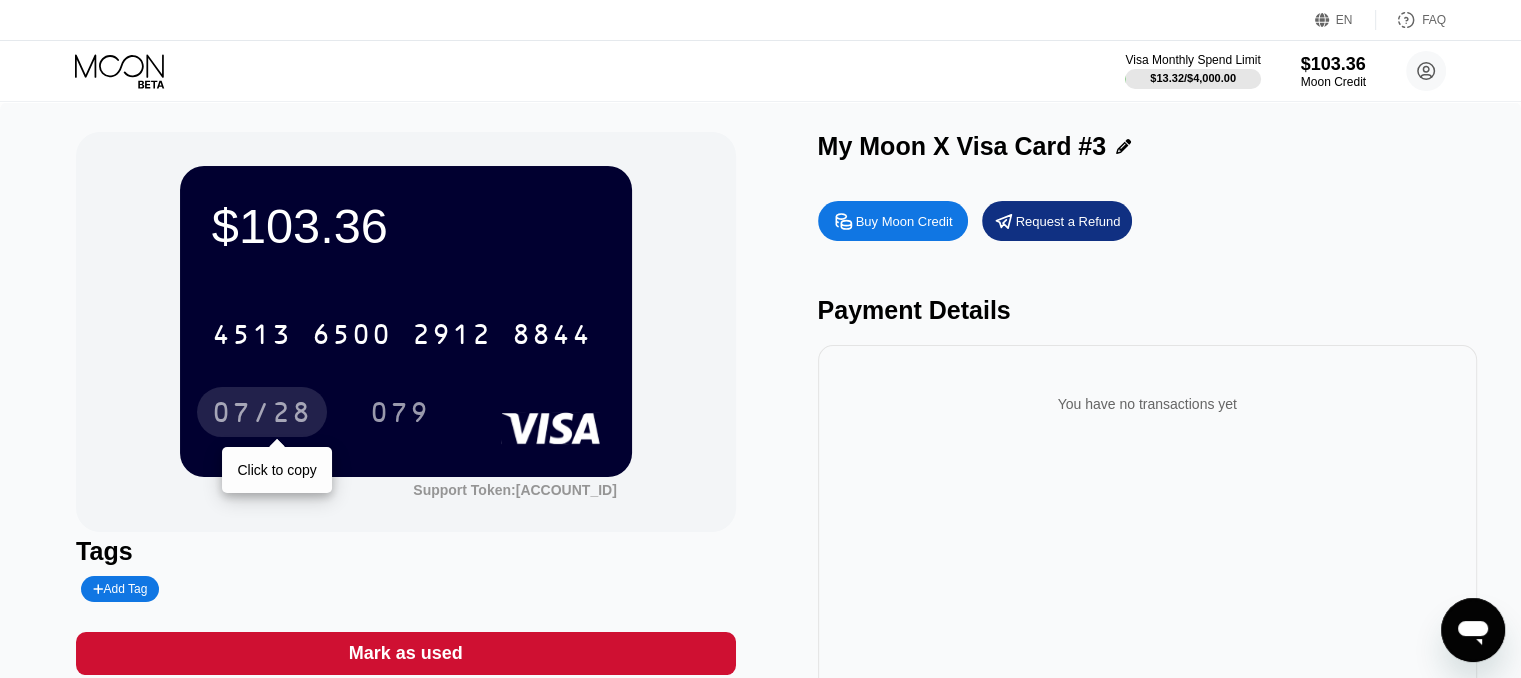 click on "07/28" at bounding box center [262, 415] 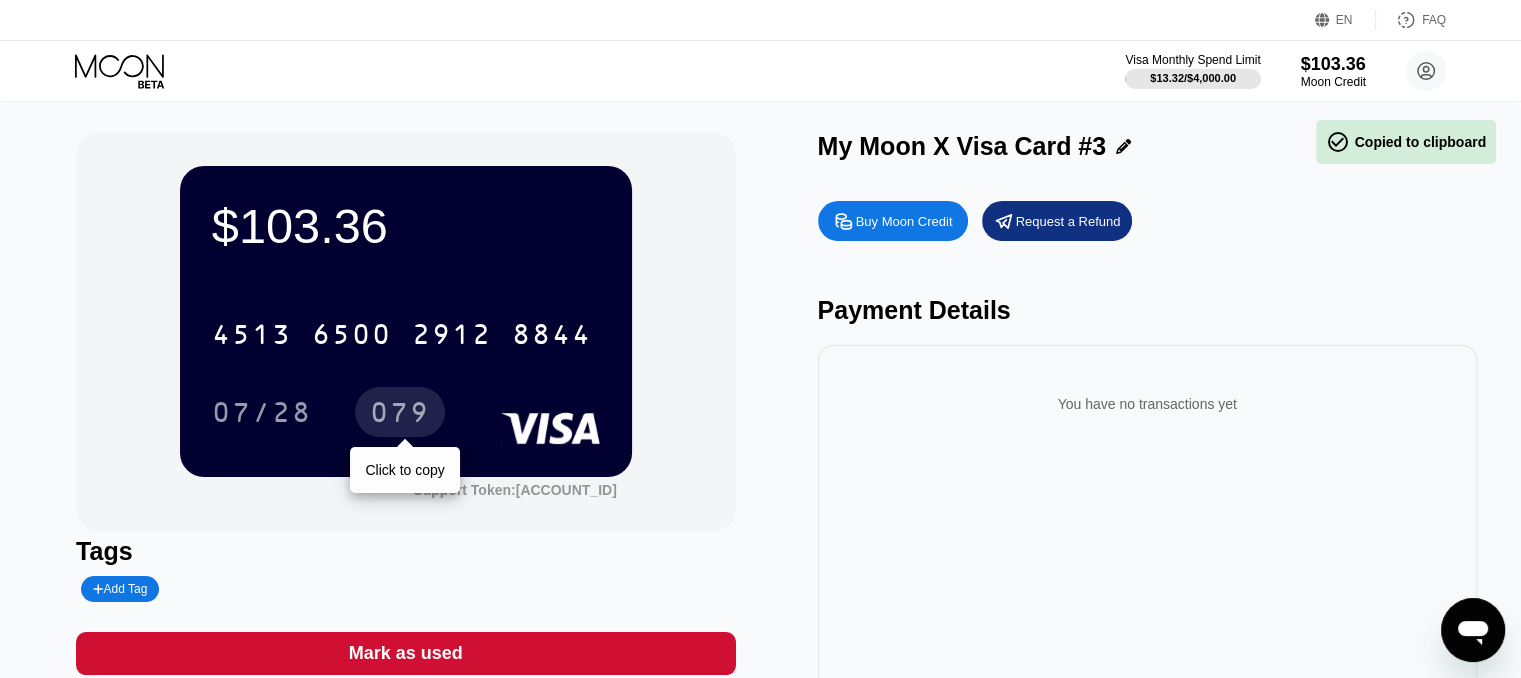 click on "079" at bounding box center (400, 415) 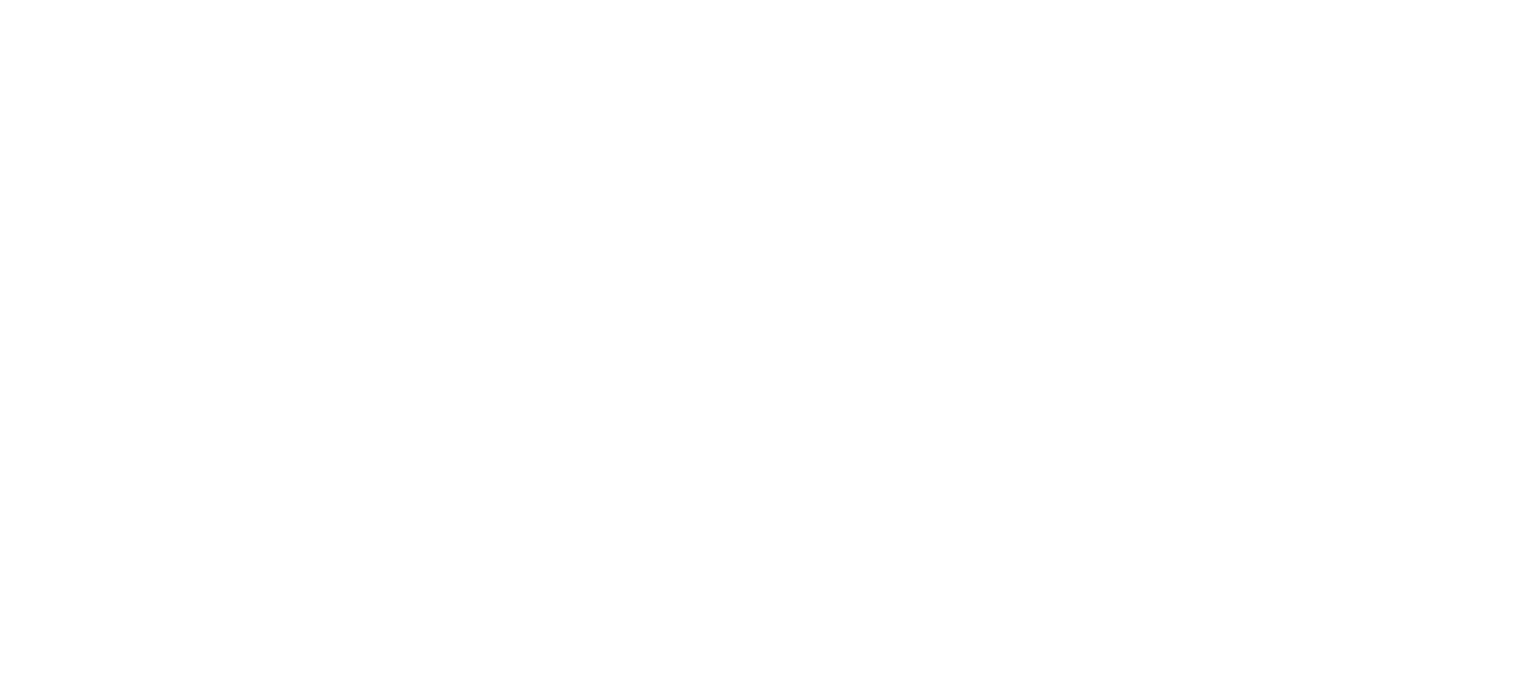 scroll, scrollTop: 0, scrollLeft: 0, axis: both 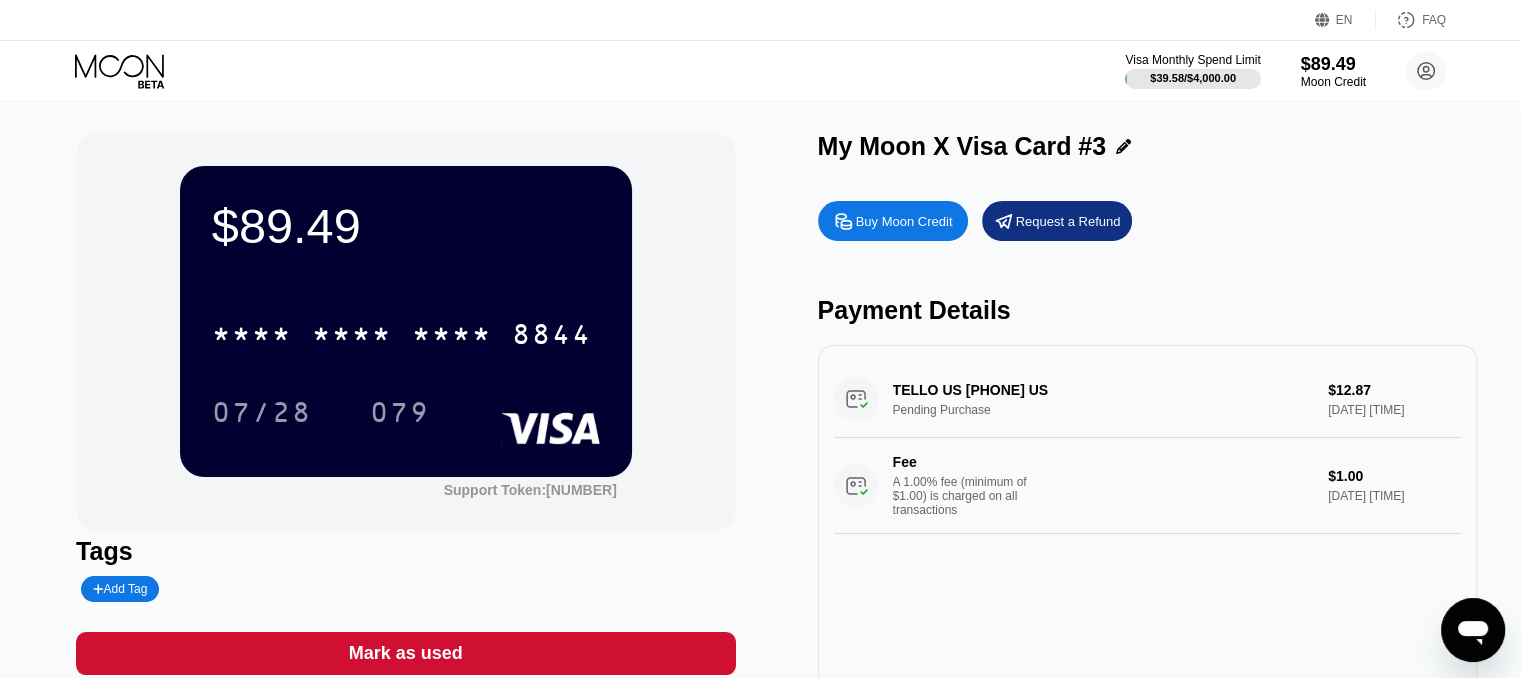 click 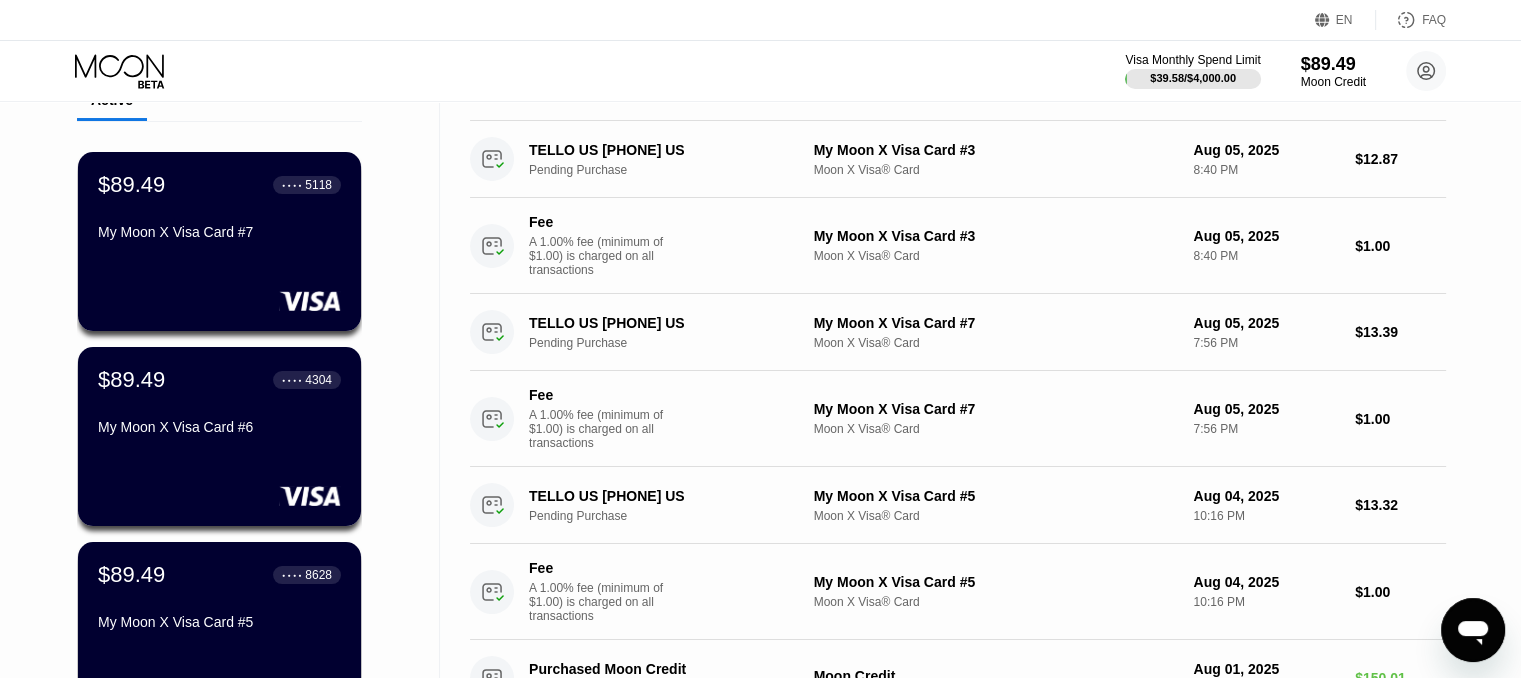 scroll, scrollTop: 0, scrollLeft: 0, axis: both 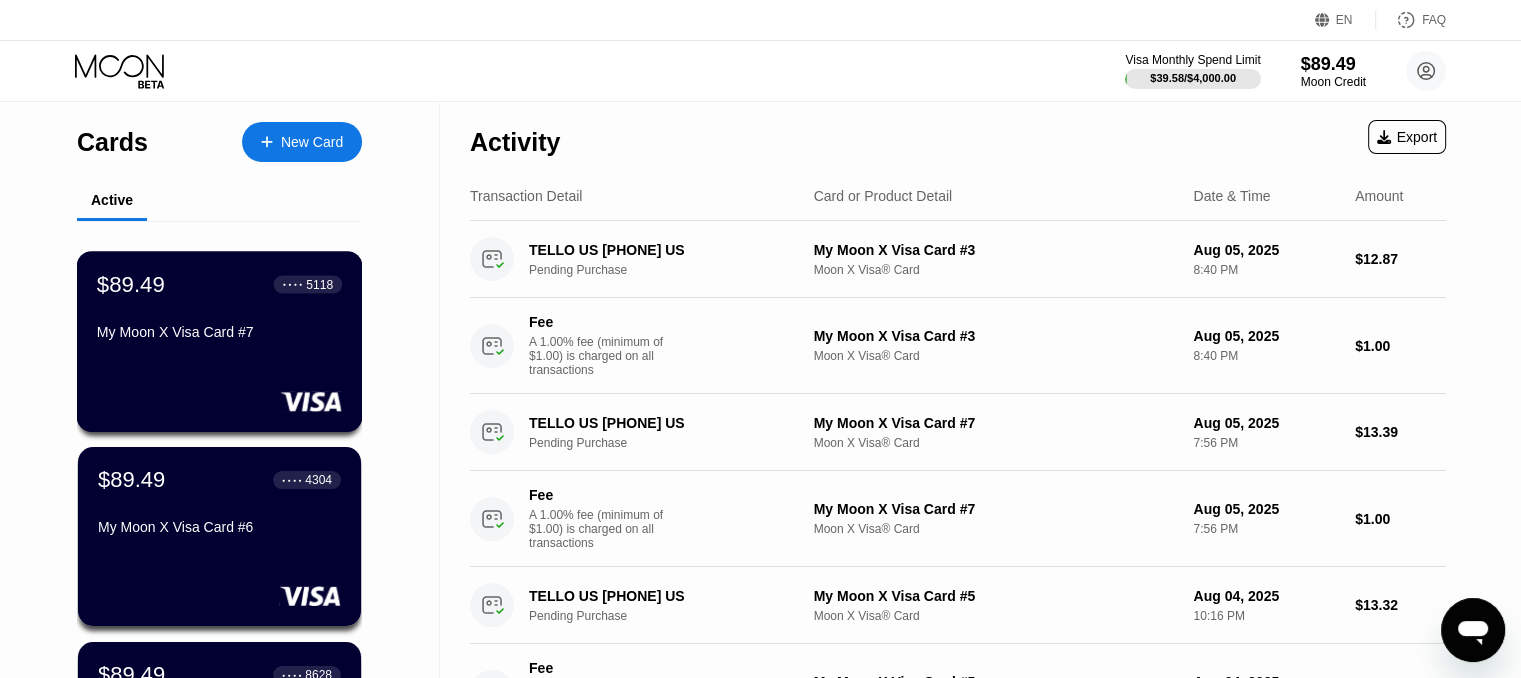 click on "$89.49 ● ● ● ● [CARD] My Moon X Visa Card #[NUMBER]" at bounding box center [219, 309] 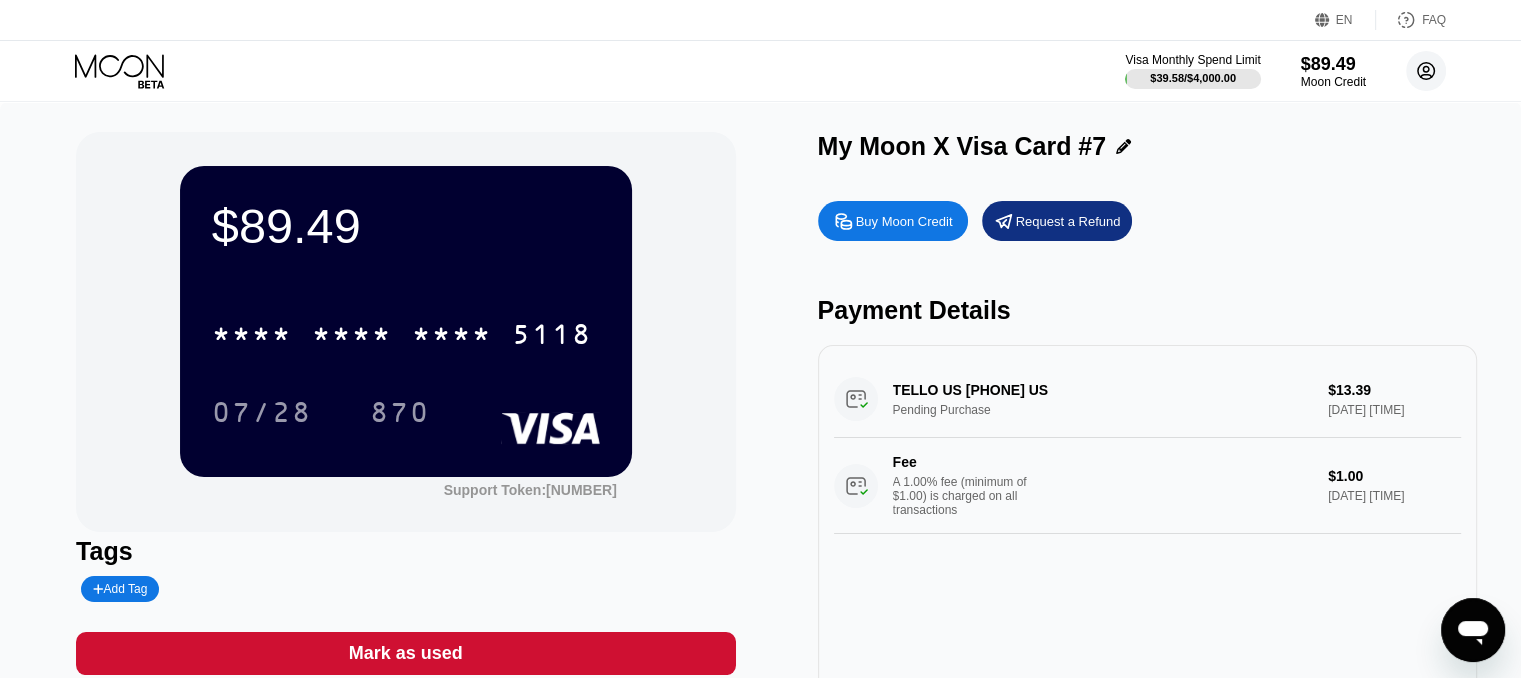click 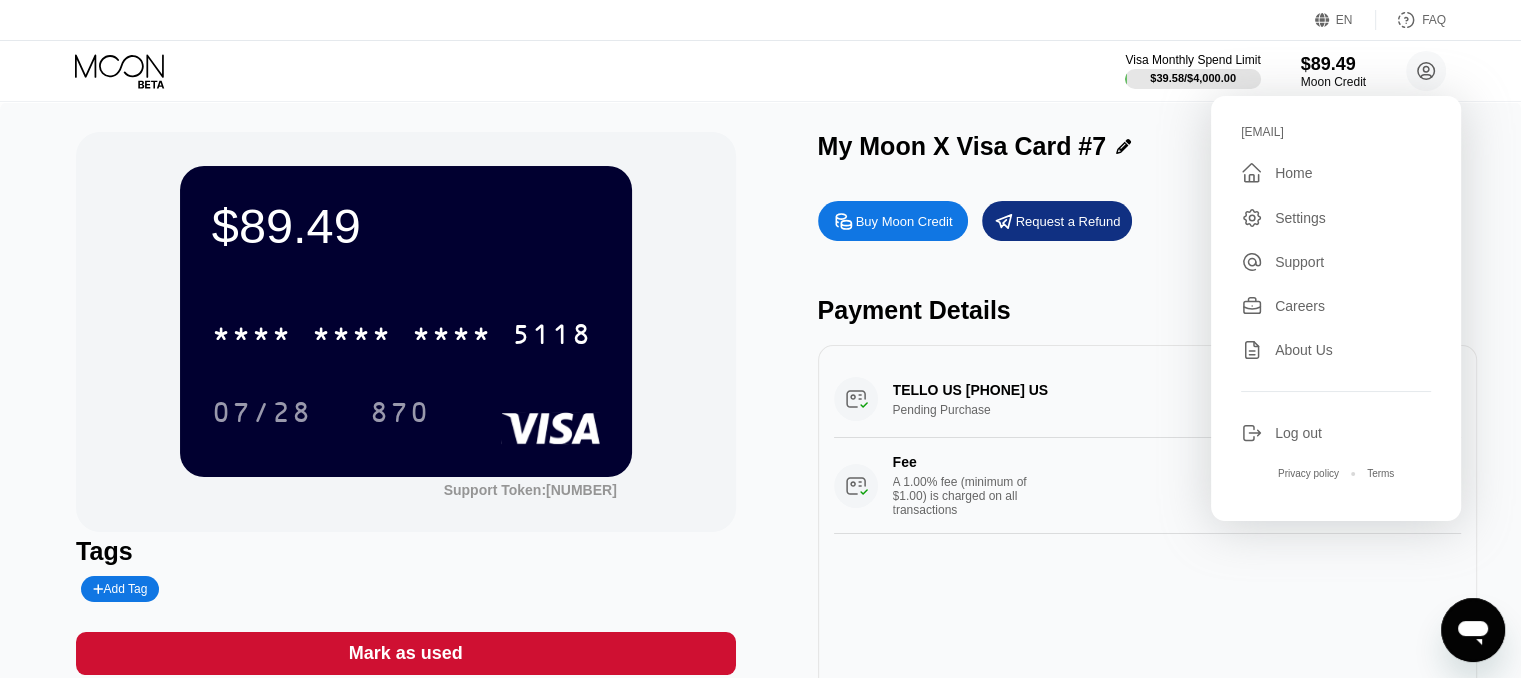 drag, startPoint x: 1241, startPoint y: 134, endPoint x: 1421, endPoint y: 141, distance: 180.13606 